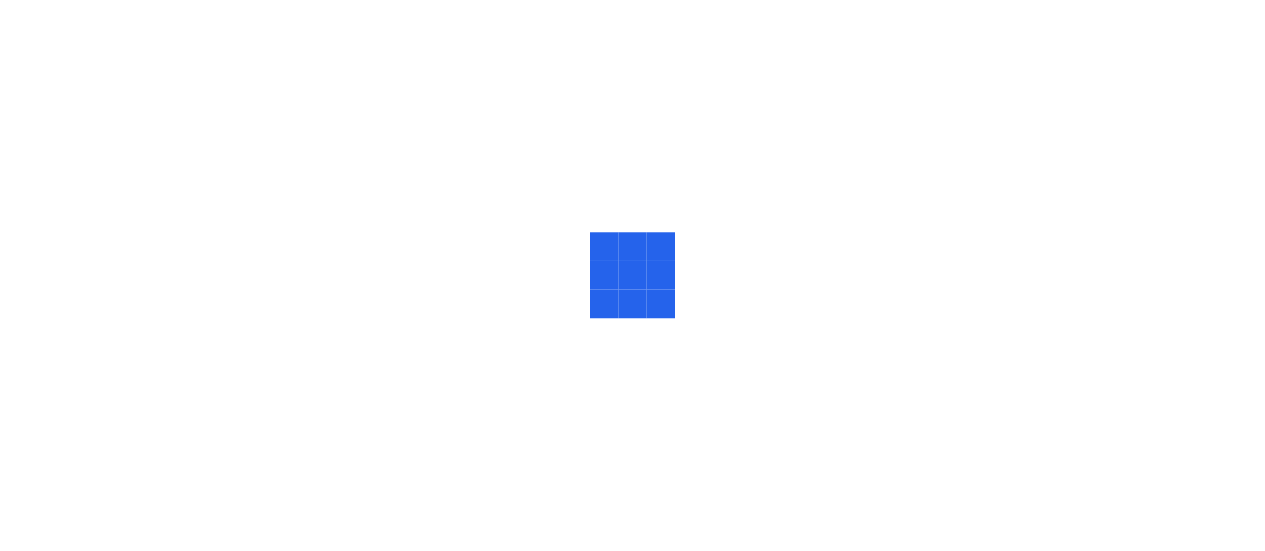 scroll, scrollTop: 0, scrollLeft: 0, axis: both 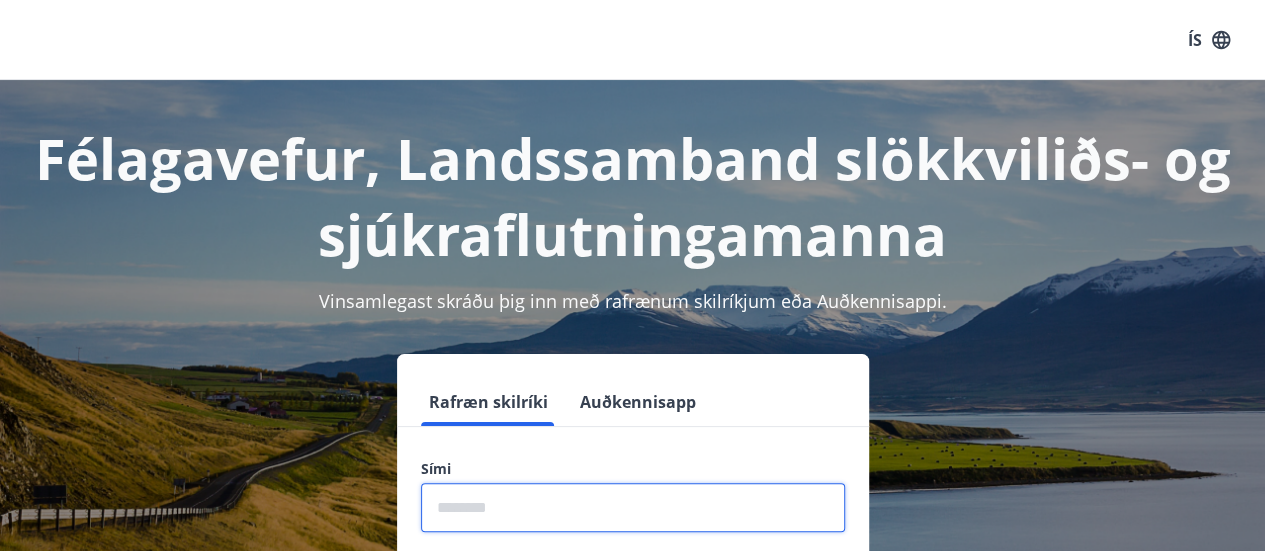 click at bounding box center (633, 507) 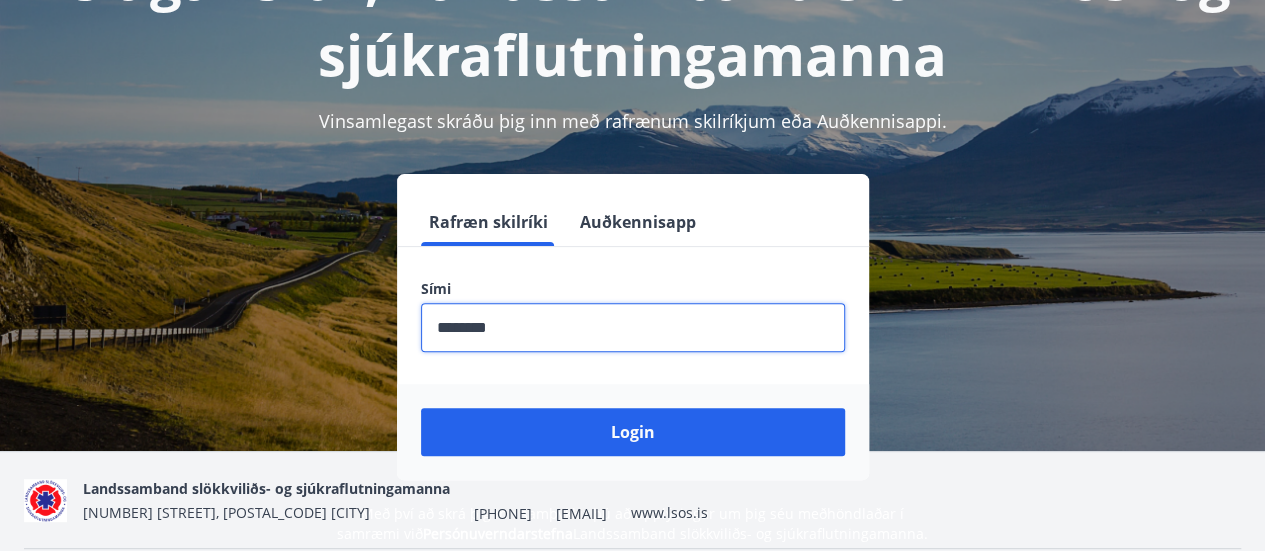 scroll, scrollTop: 245, scrollLeft: 0, axis: vertical 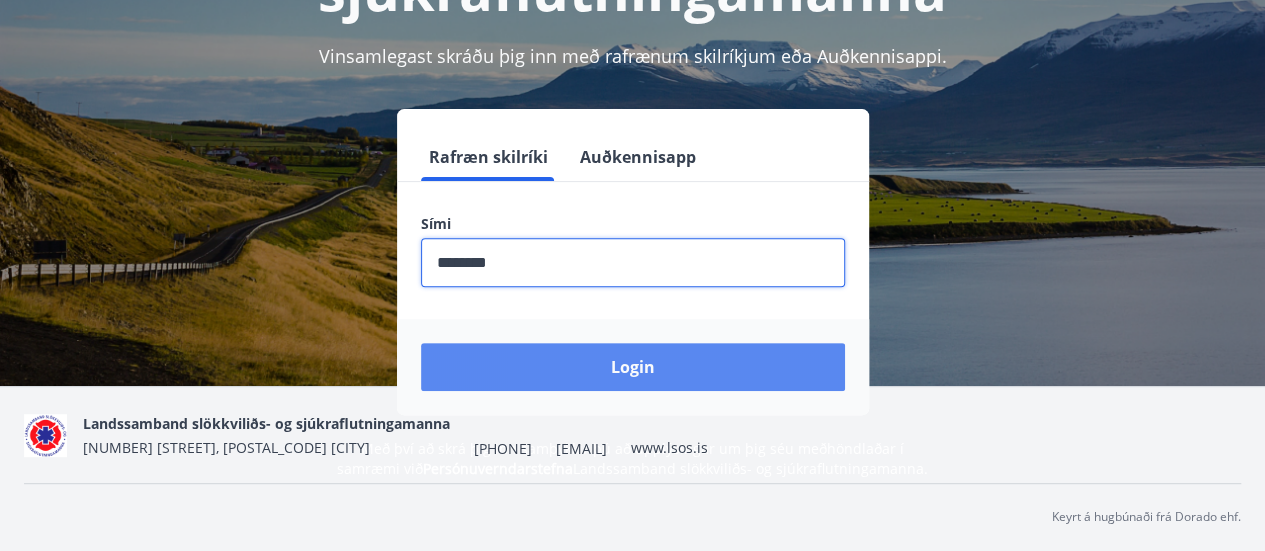 click on "Login" at bounding box center (633, 367) 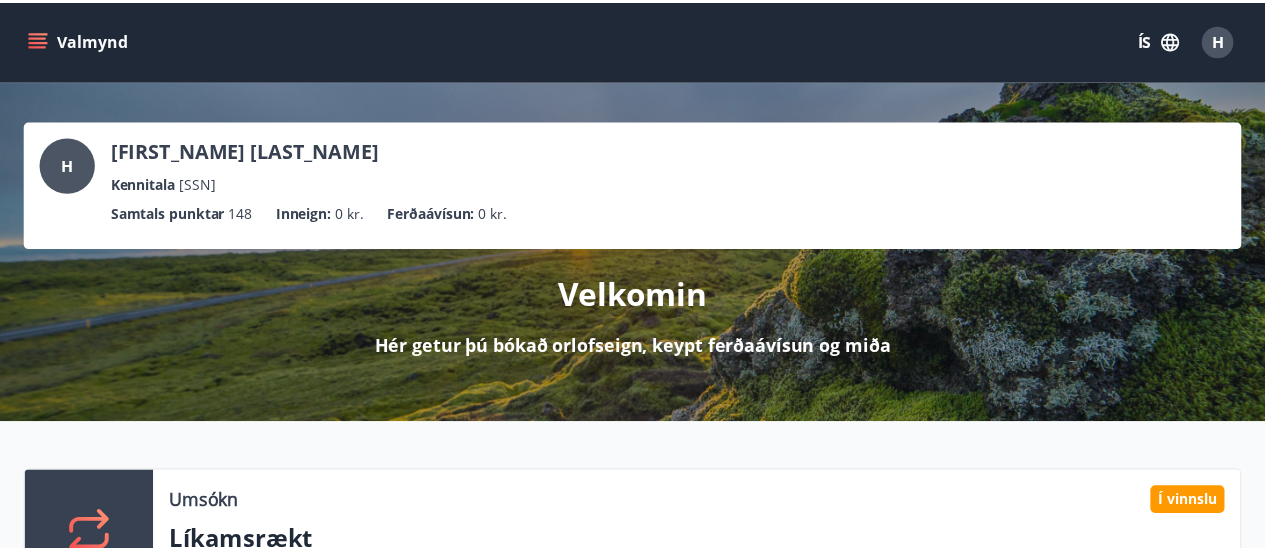 scroll, scrollTop: 0, scrollLeft: 0, axis: both 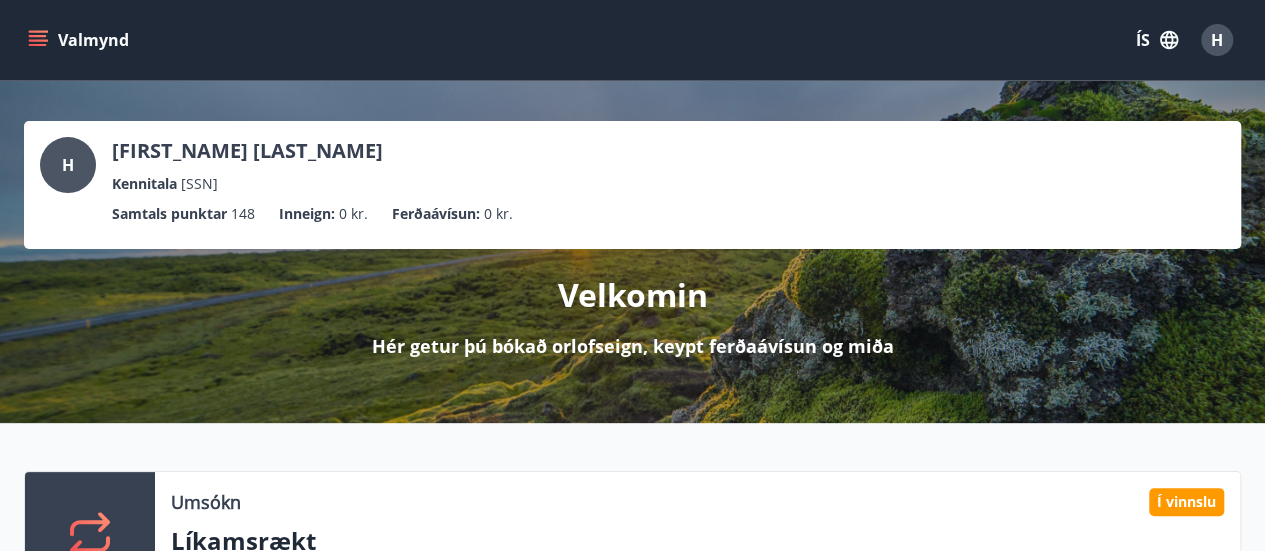 click 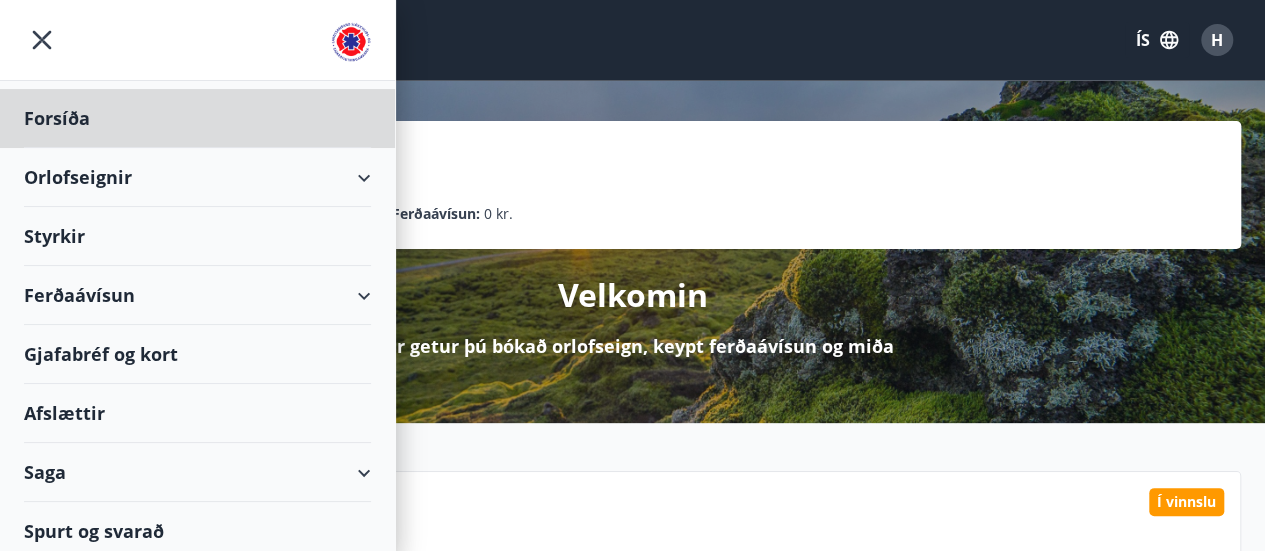 click on "Styrkir" at bounding box center (197, 118) 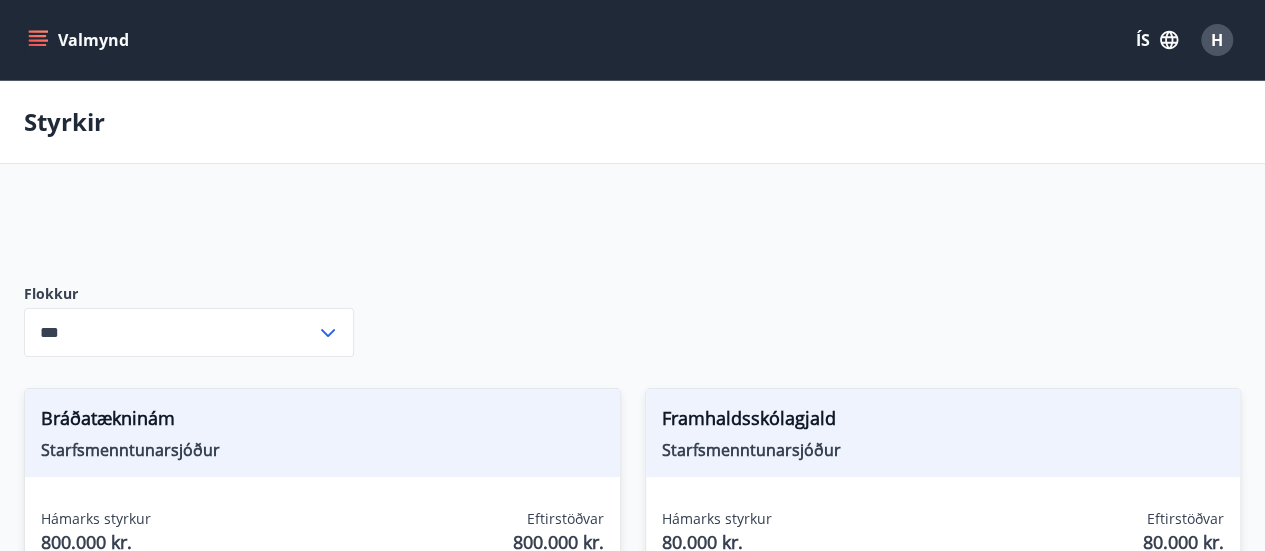type on "***" 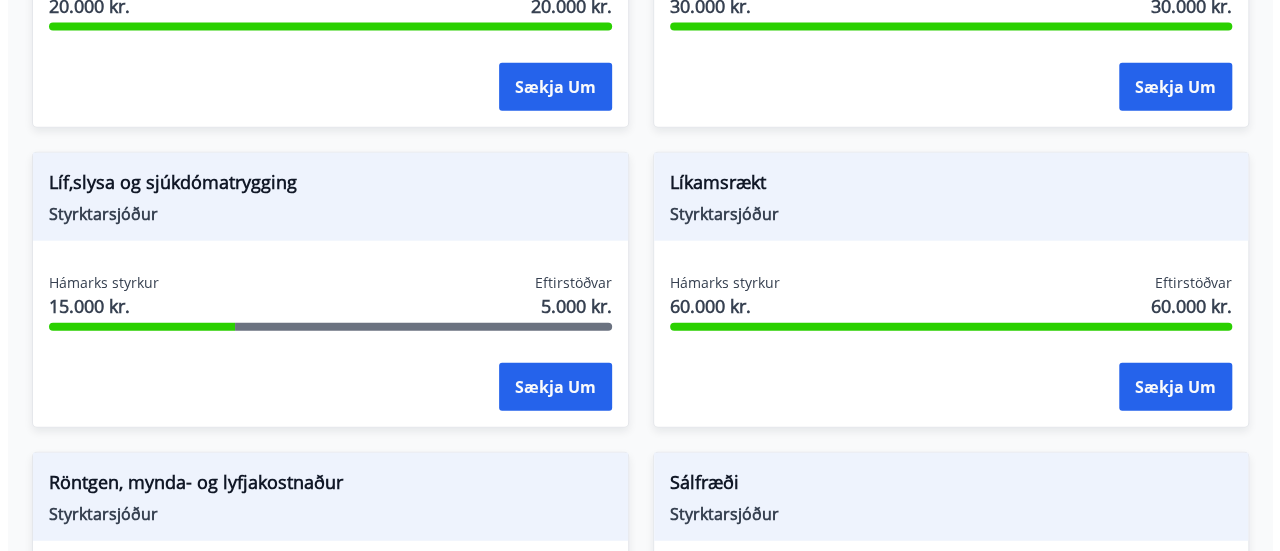 scroll, scrollTop: 2337, scrollLeft: 0, axis: vertical 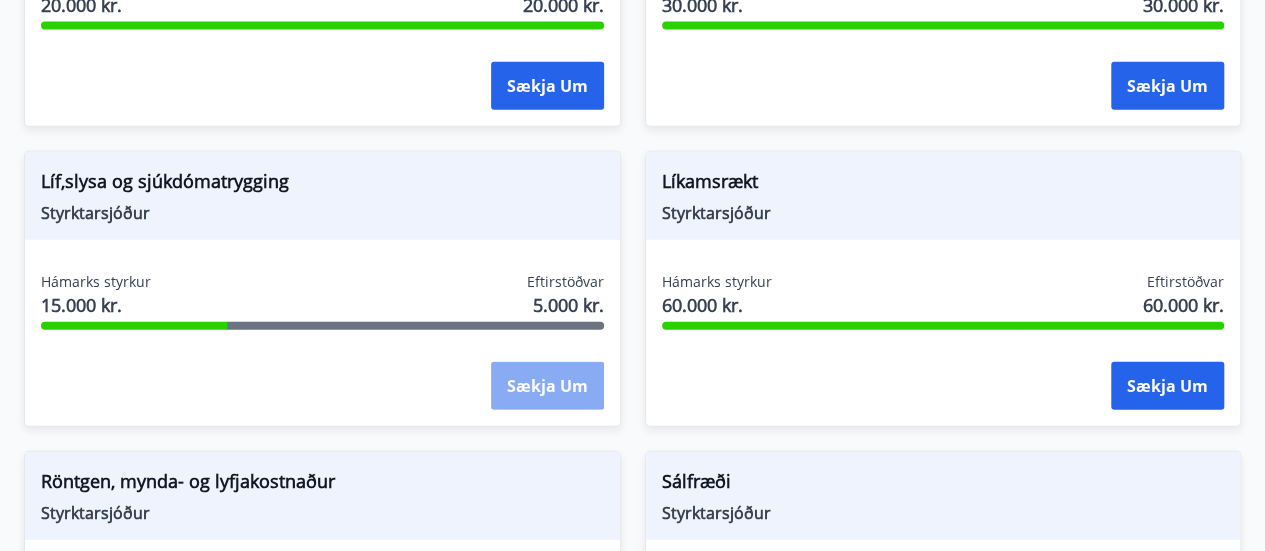 click on "Sækja um" at bounding box center (547, 386) 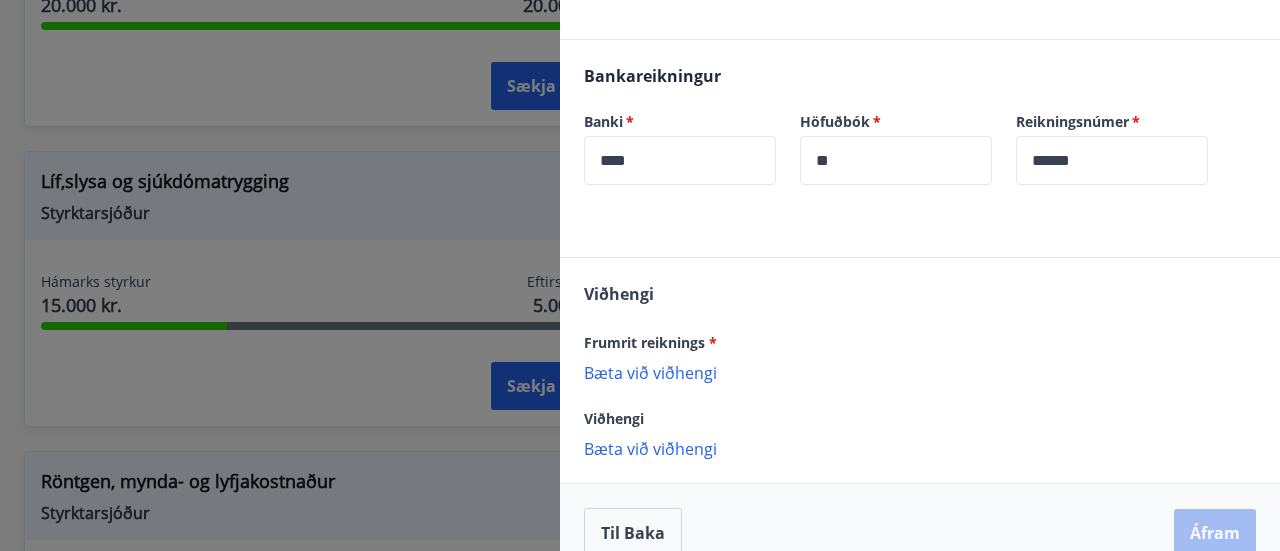scroll, scrollTop: 517, scrollLeft: 0, axis: vertical 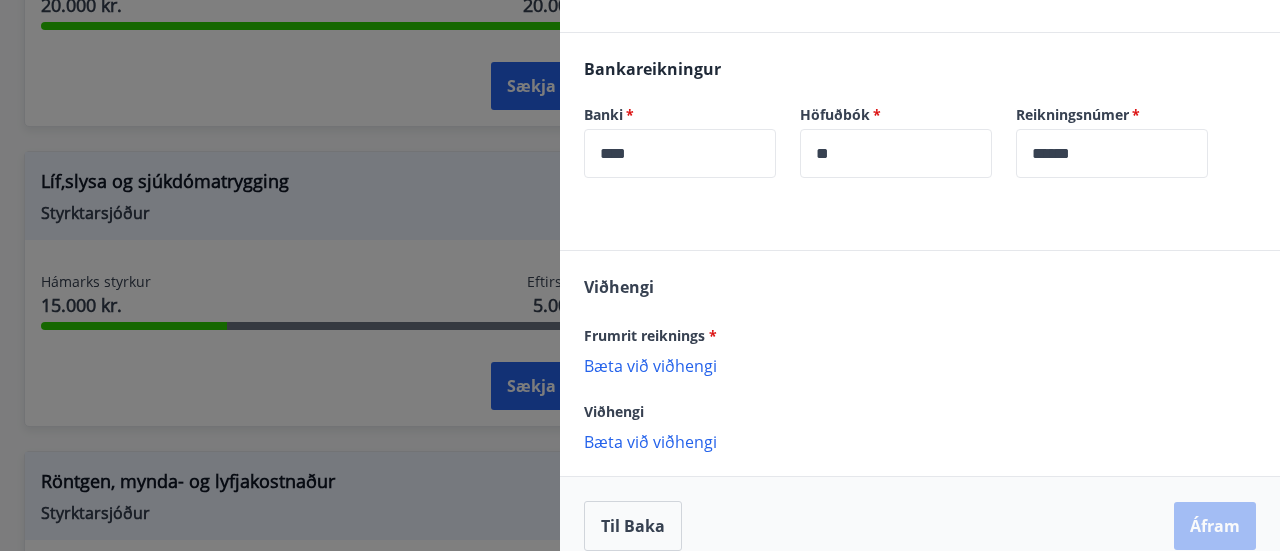 click on "Bæta við viðhengi" at bounding box center (920, 365) 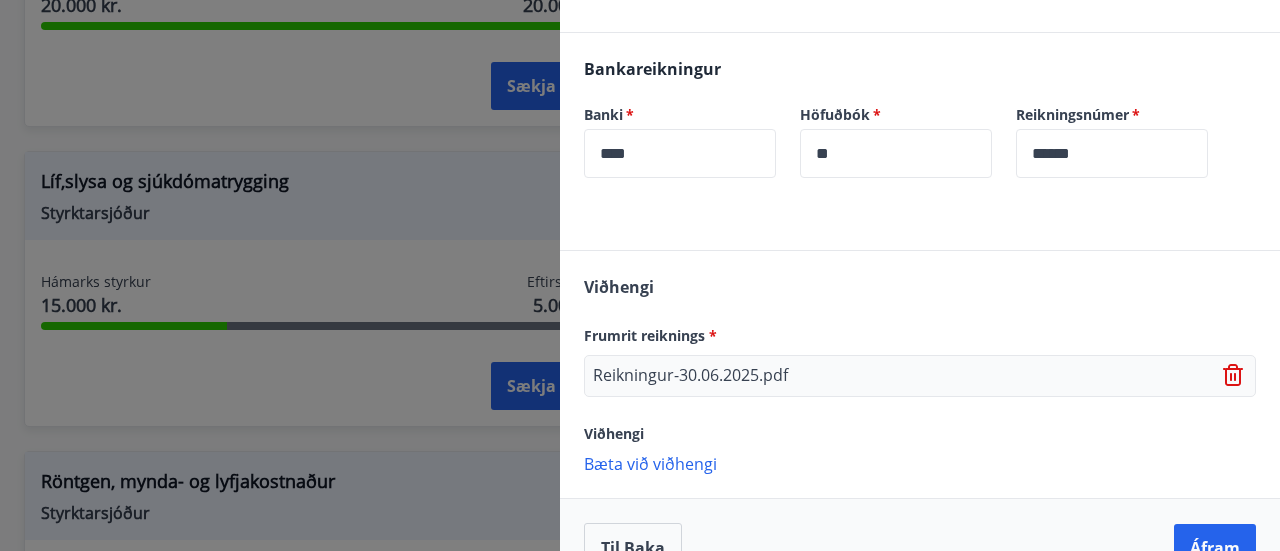 scroll, scrollTop: 561, scrollLeft: 0, axis: vertical 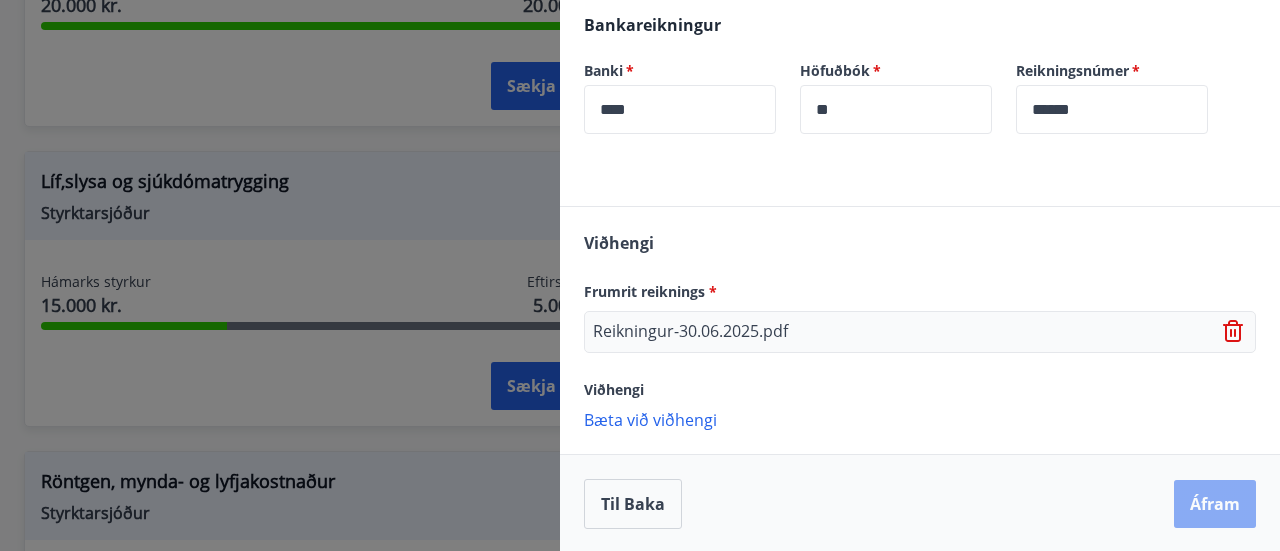 click on "Áfram" at bounding box center [1215, 504] 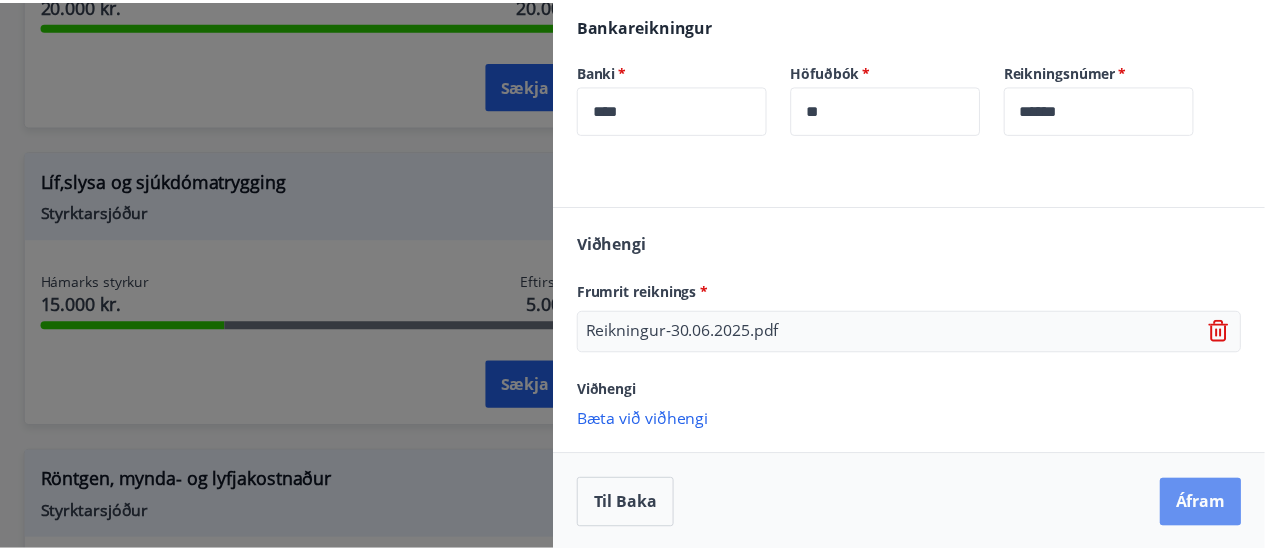 scroll, scrollTop: 0, scrollLeft: 0, axis: both 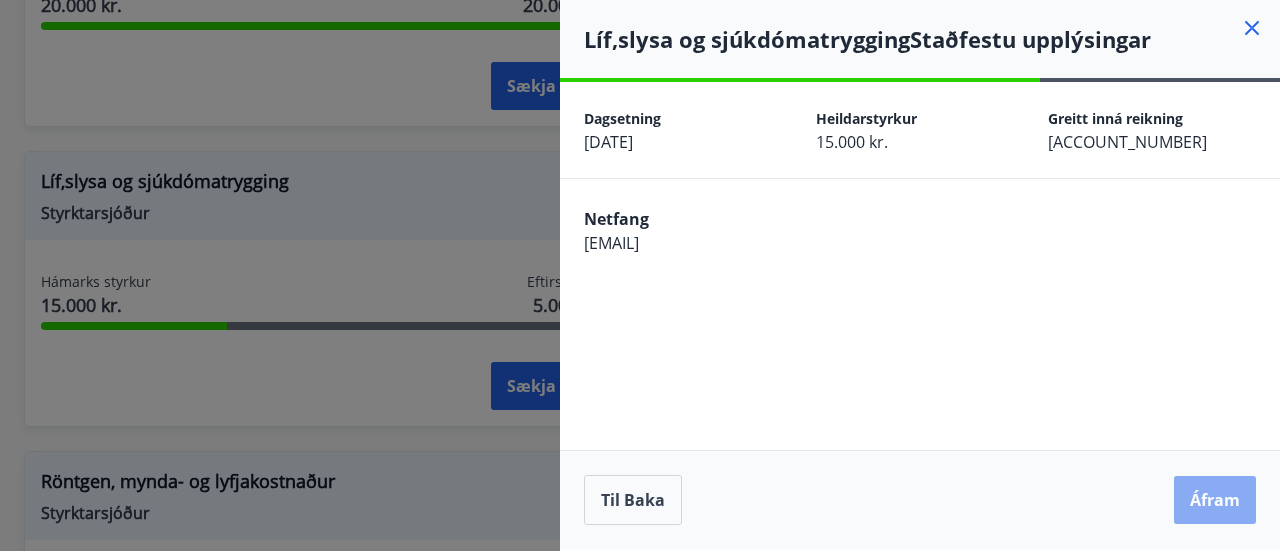 click on "Áfram" at bounding box center [1215, 500] 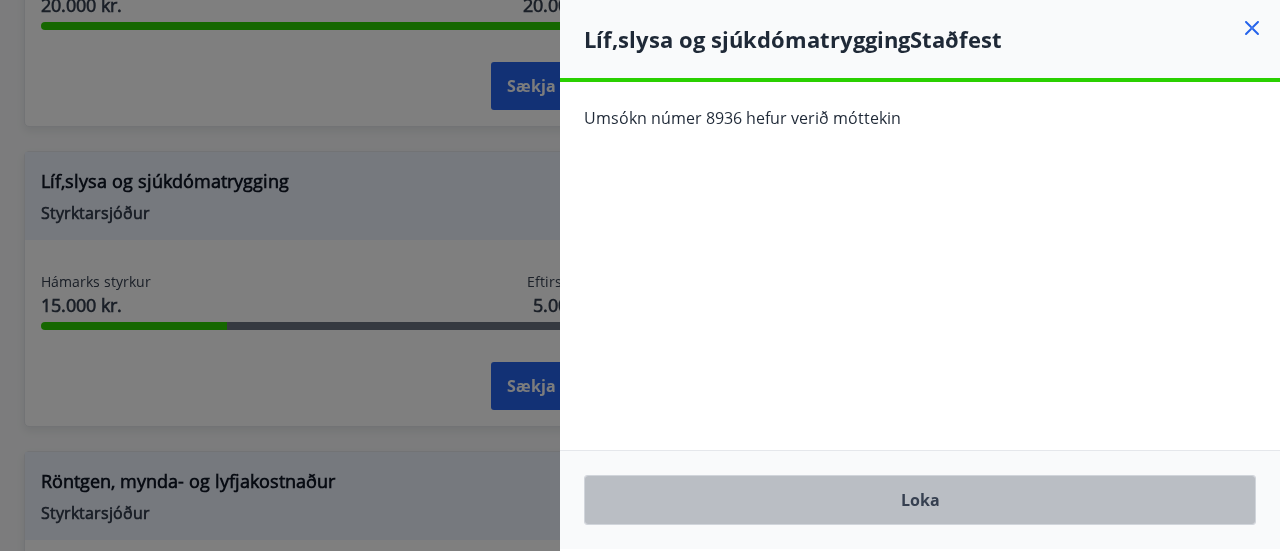 click on "Loka" at bounding box center (920, 500) 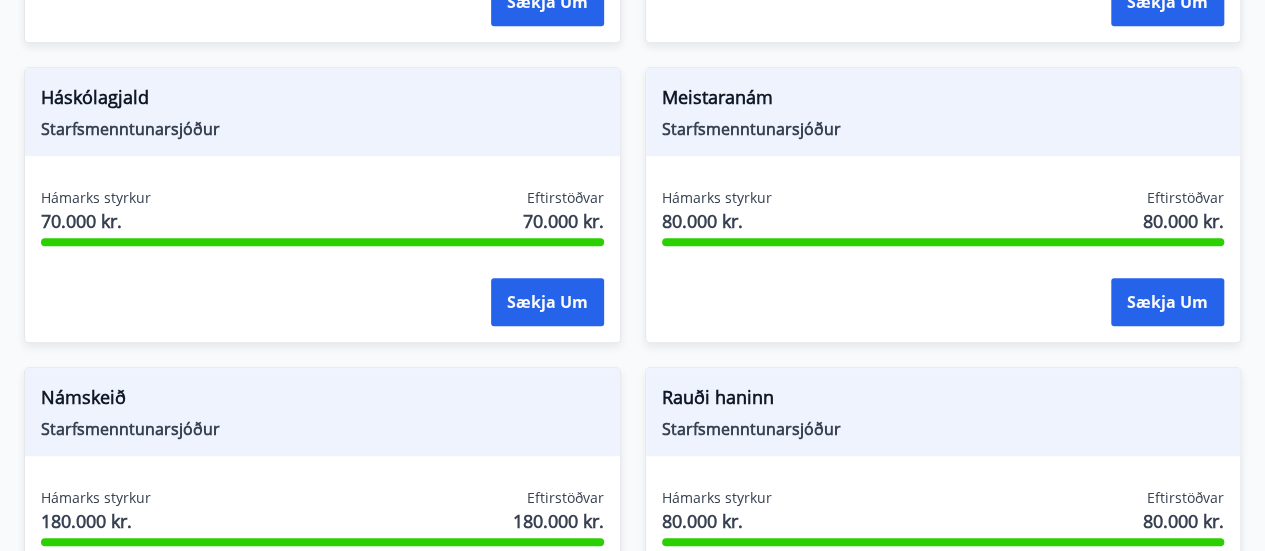 scroll, scrollTop: 622, scrollLeft: 0, axis: vertical 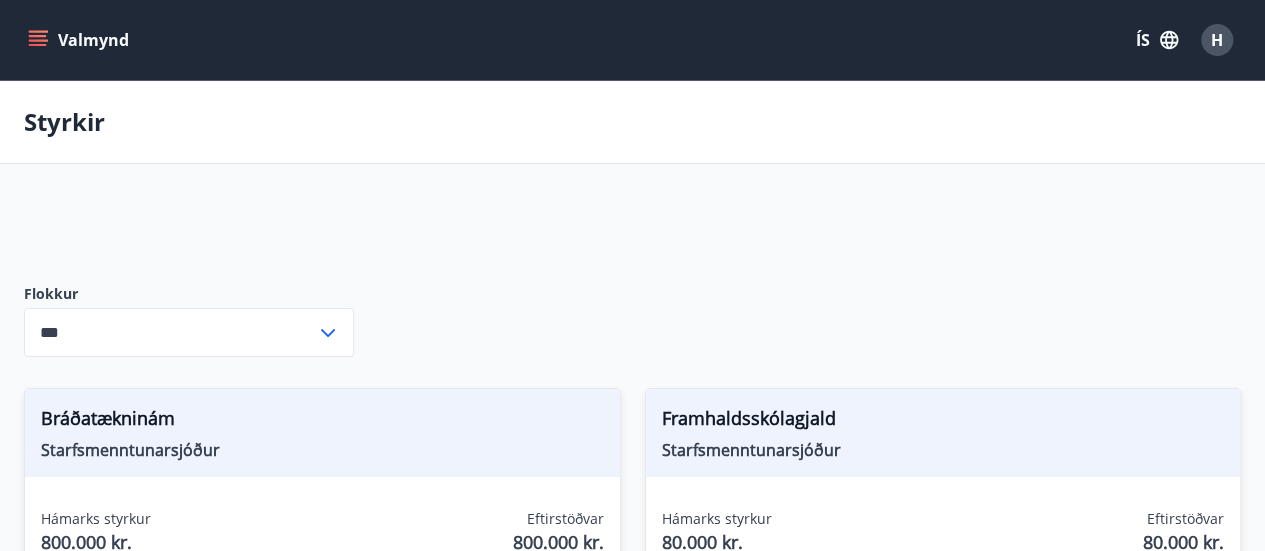 click on "Valmynd" at bounding box center [80, 40] 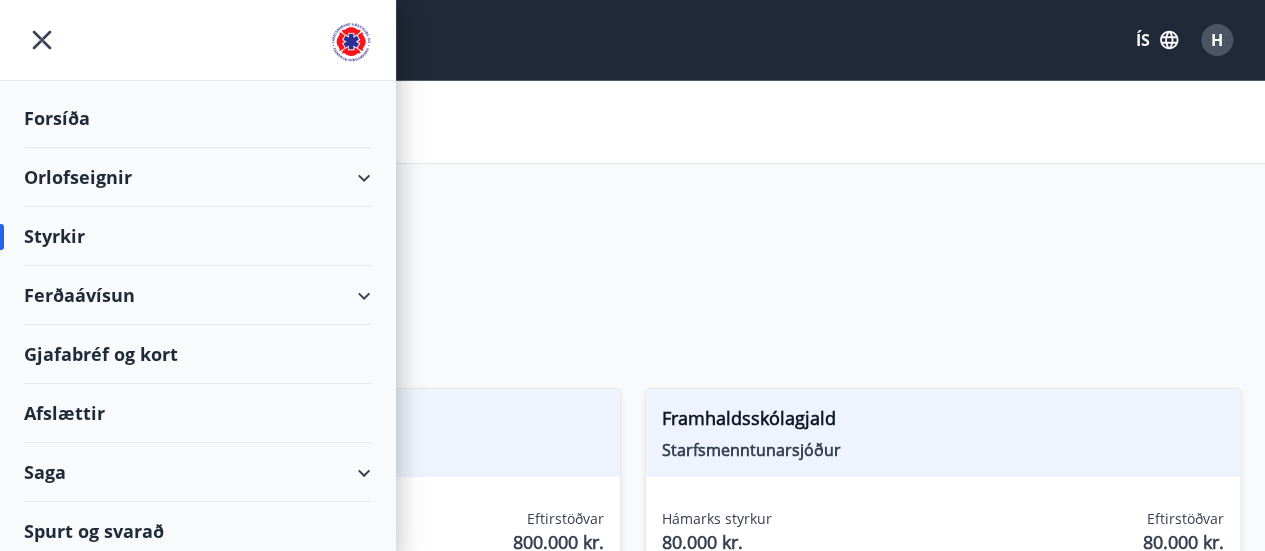 click on "Forsíða" at bounding box center [197, 118] 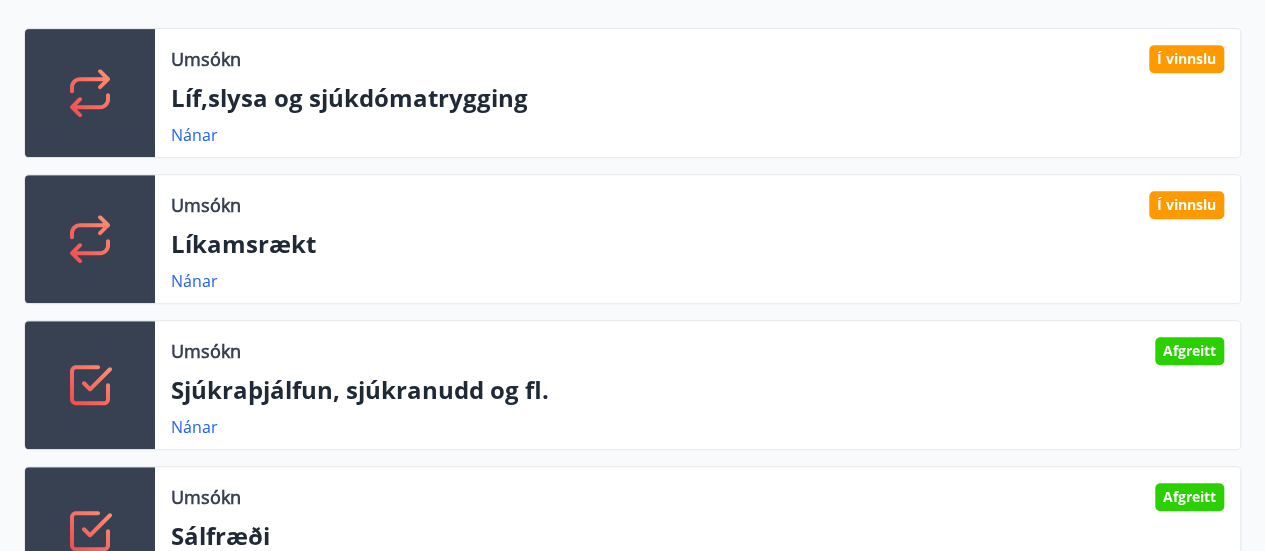 scroll, scrollTop: 444, scrollLeft: 0, axis: vertical 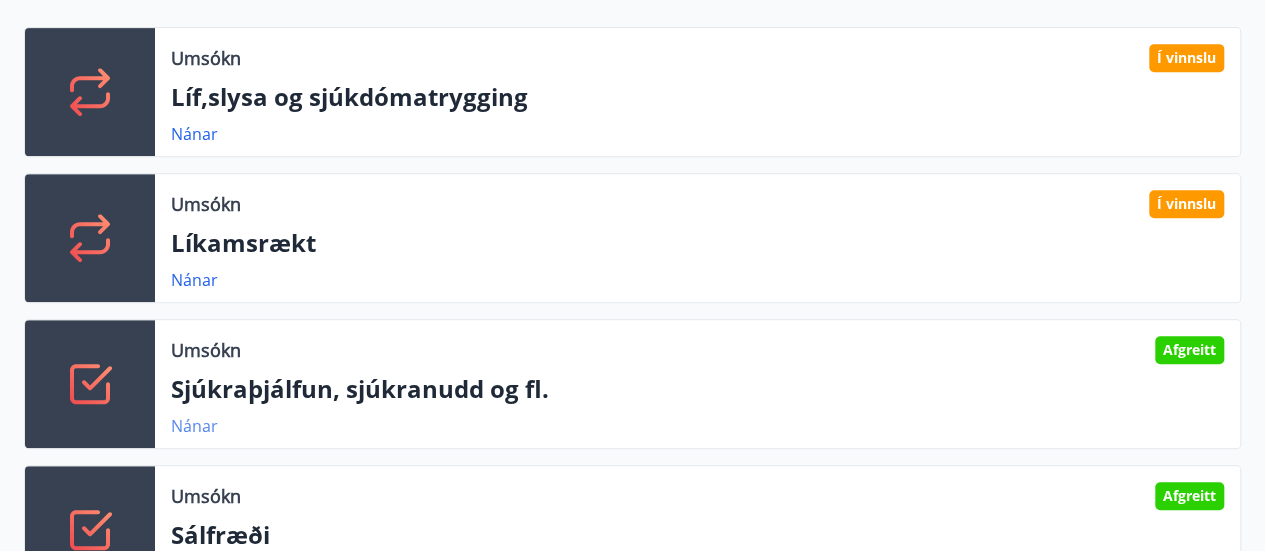 click on "Nánar" at bounding box center [194, 426] 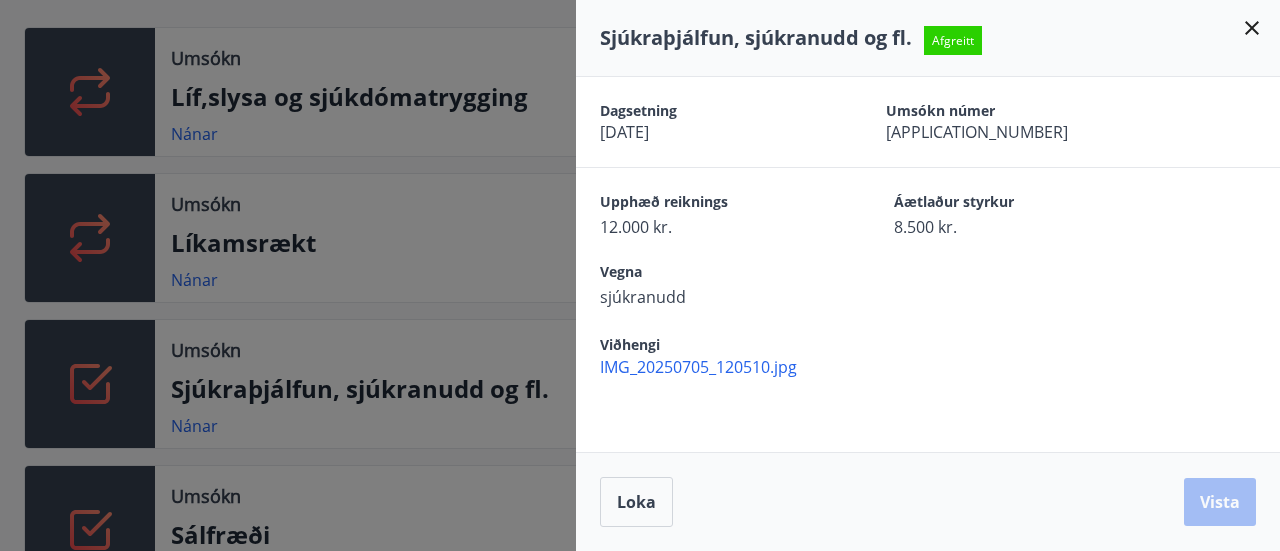 click 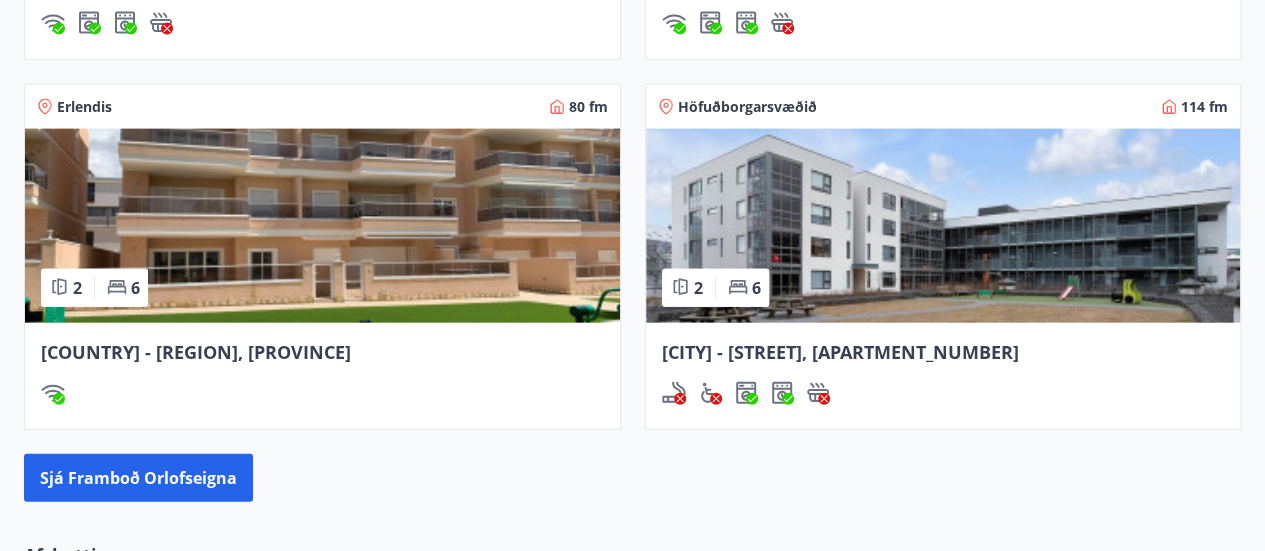 scroll, scrollTop: 2221, scrollLeft: 0, axis: vertical 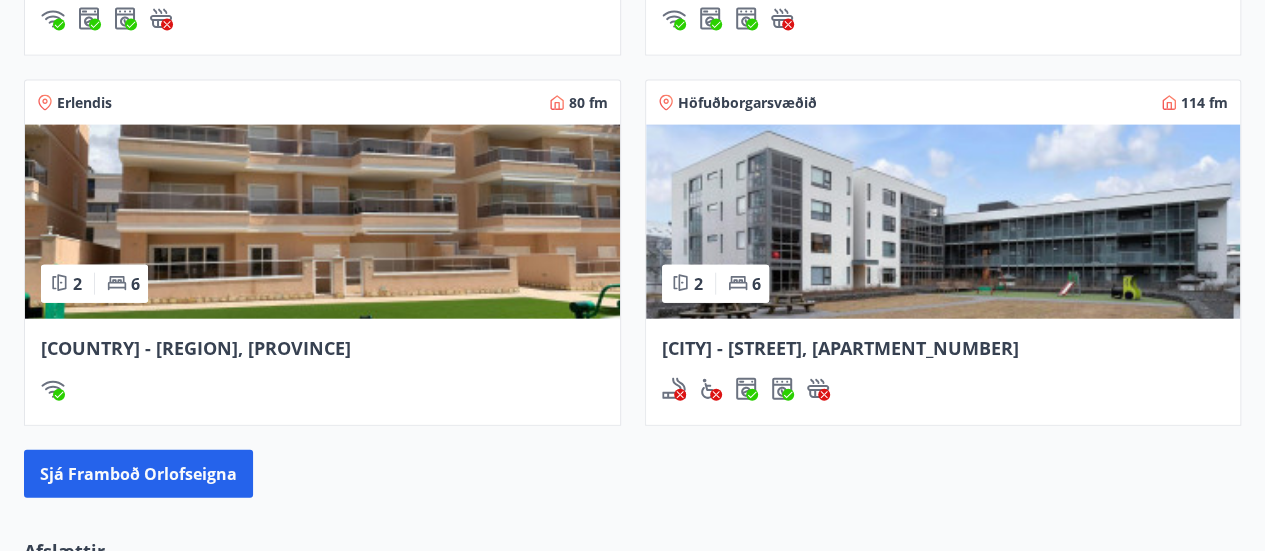 click at bounding box center (322, 222) 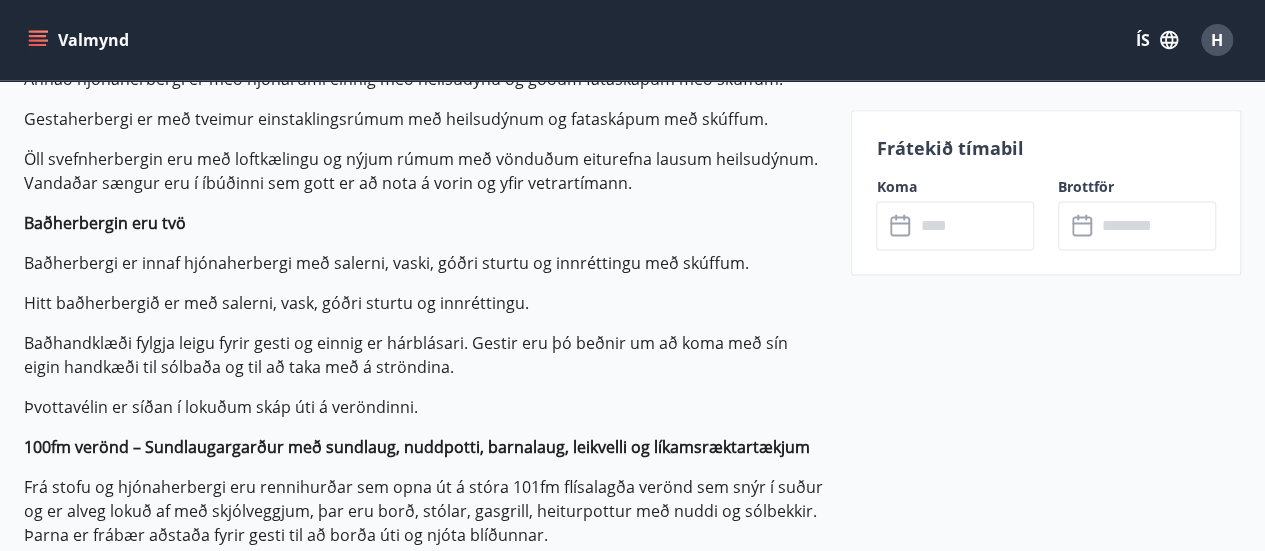 scroll, scrollTop: 1284, scrollLeft: 0, axis: vertical 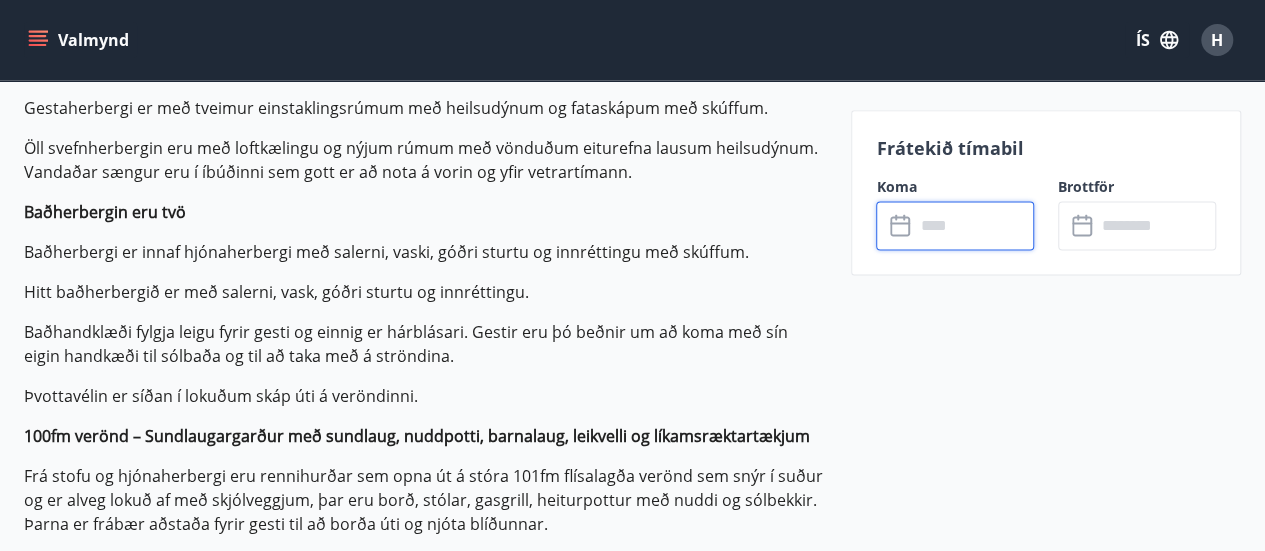 click at bounding box center [974, 225] 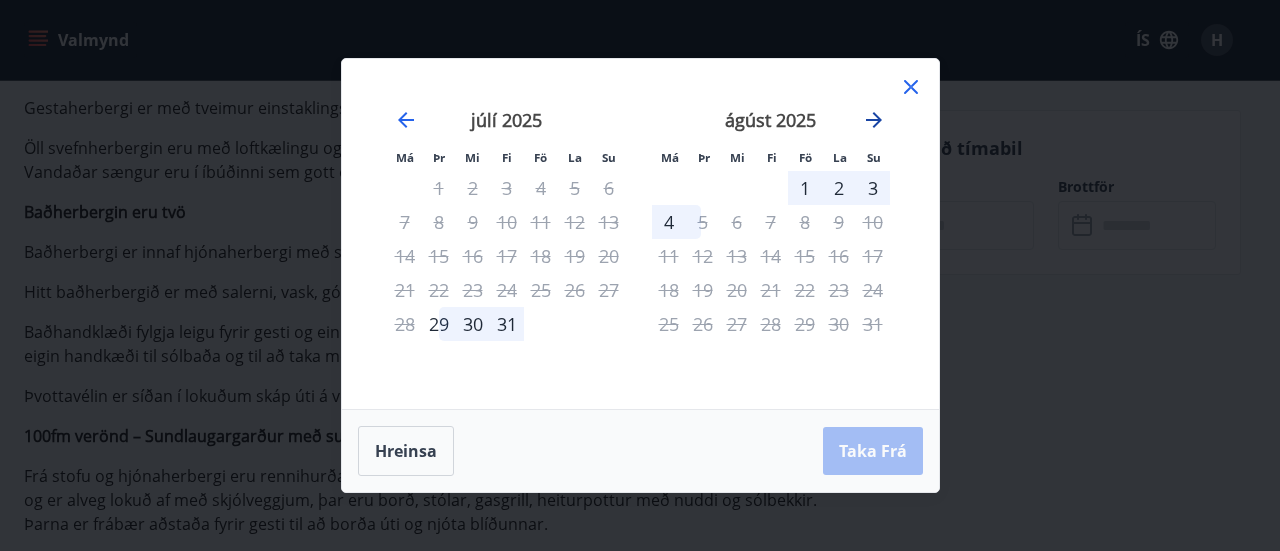 click 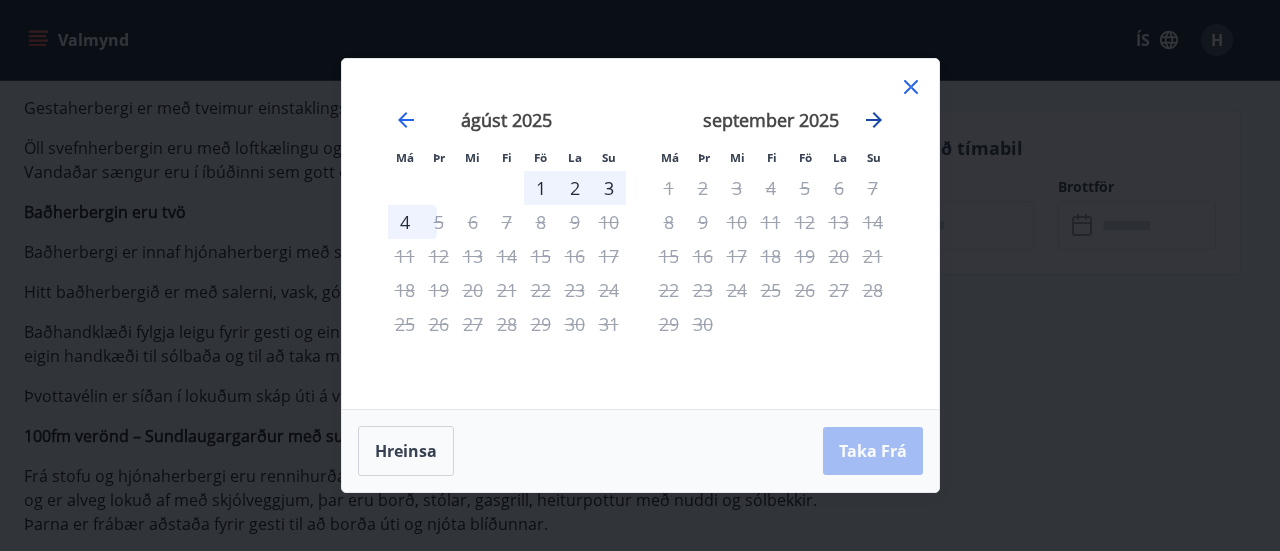 click 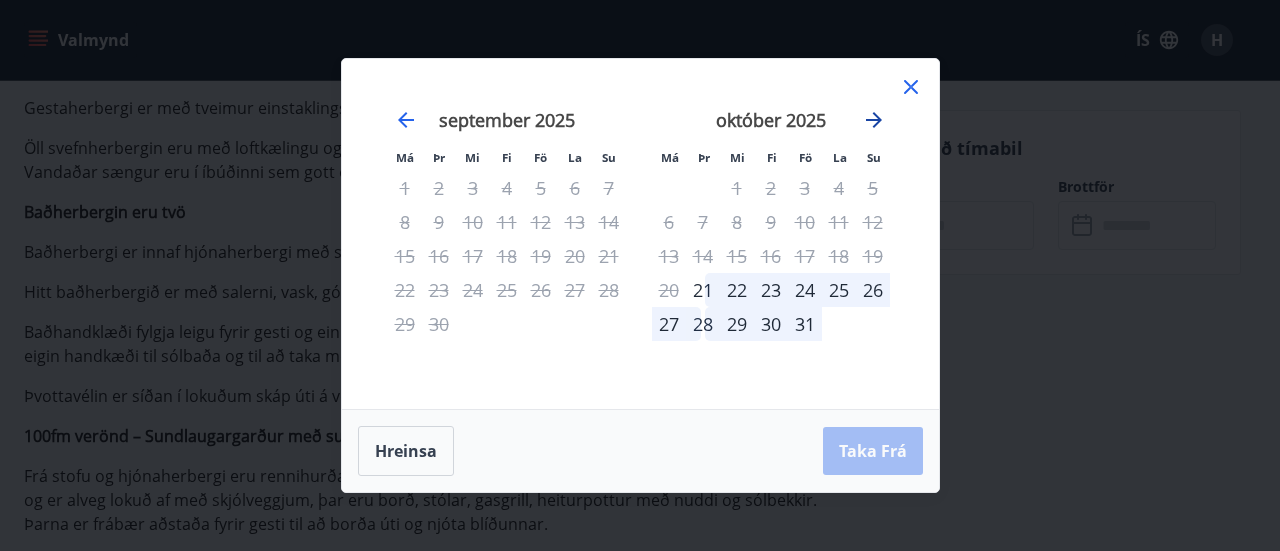 click 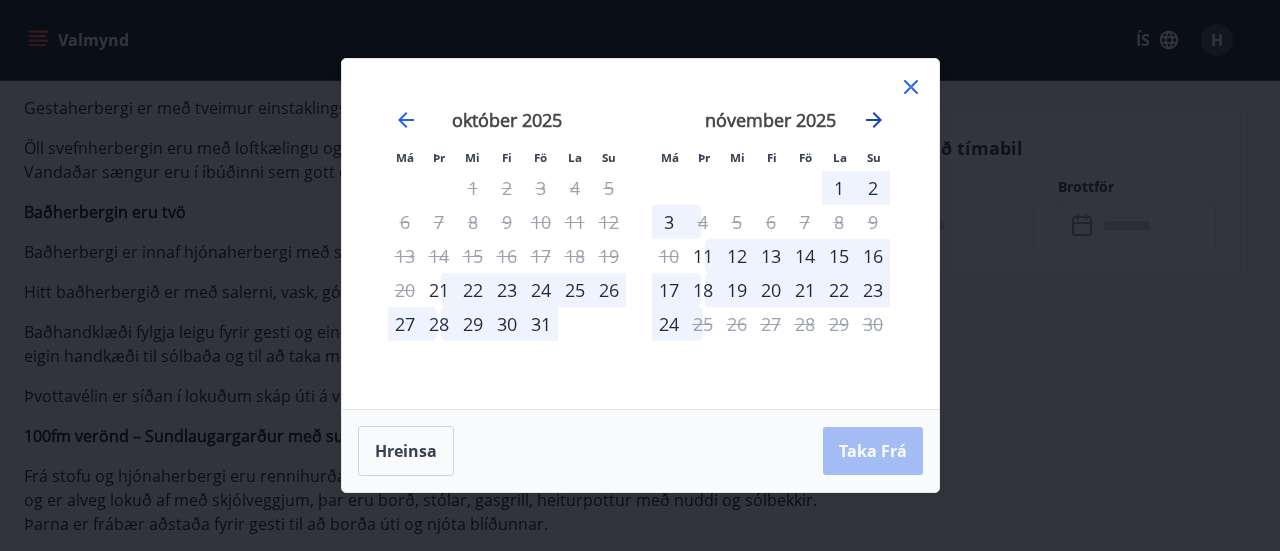 click 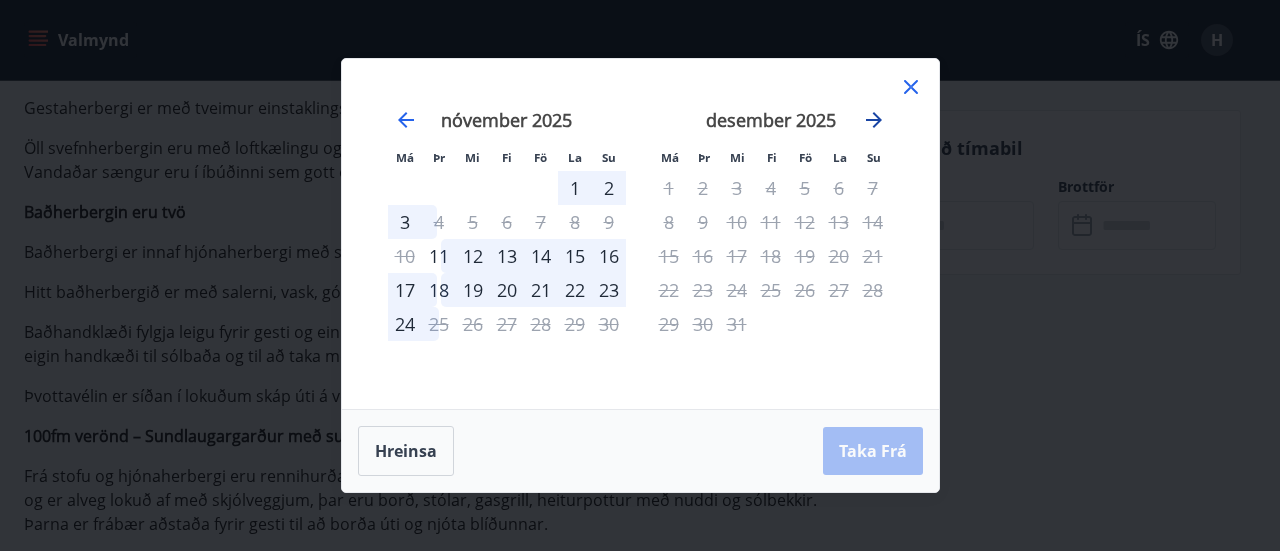 click 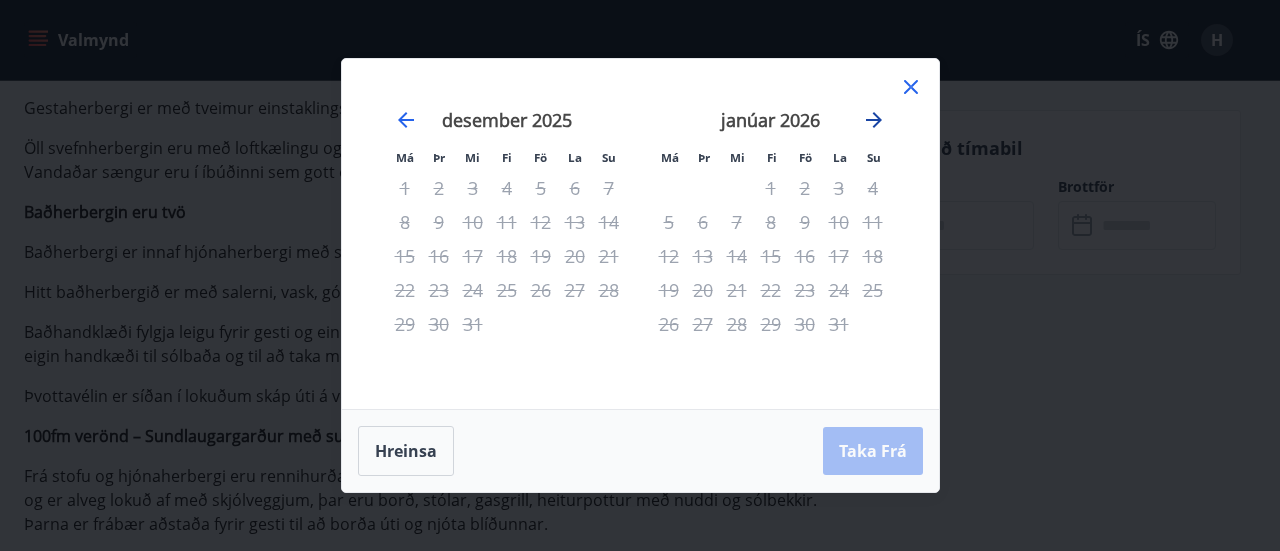 click 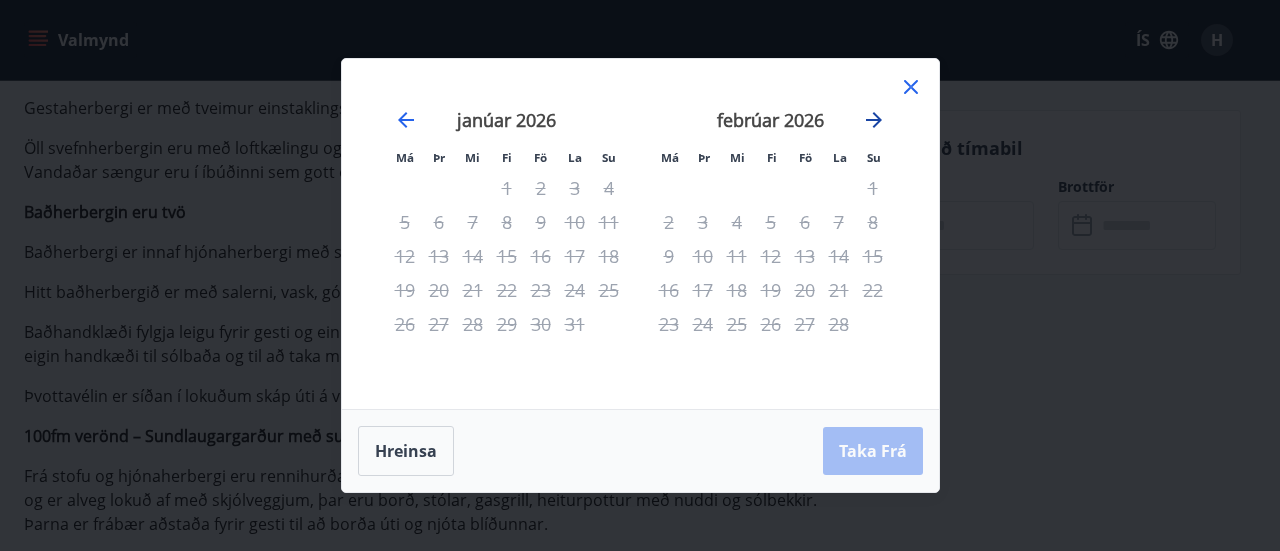 click 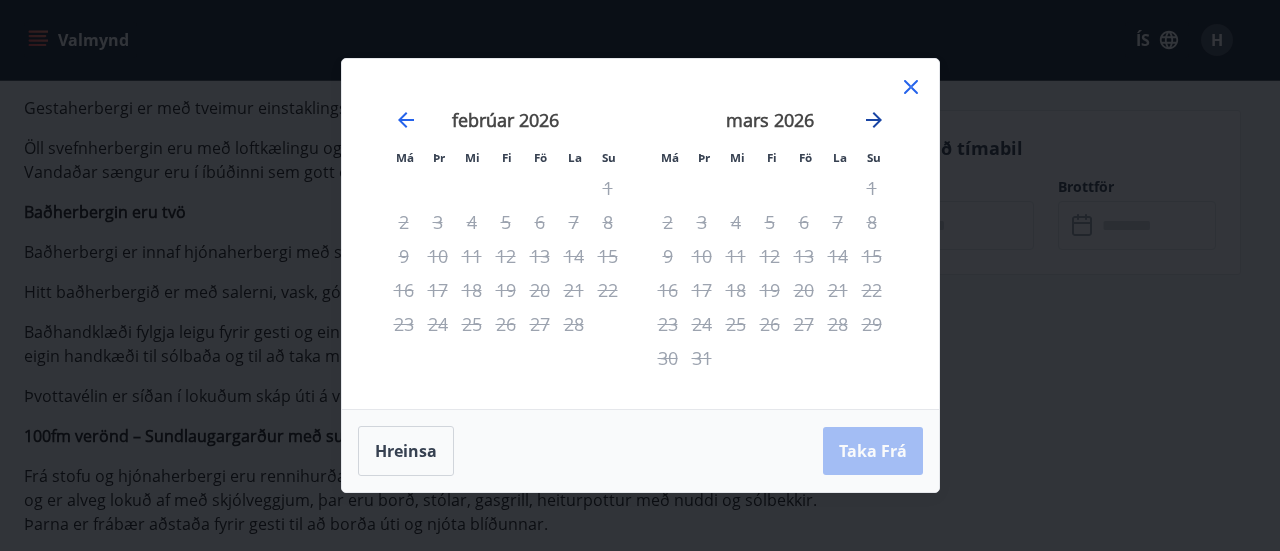 click 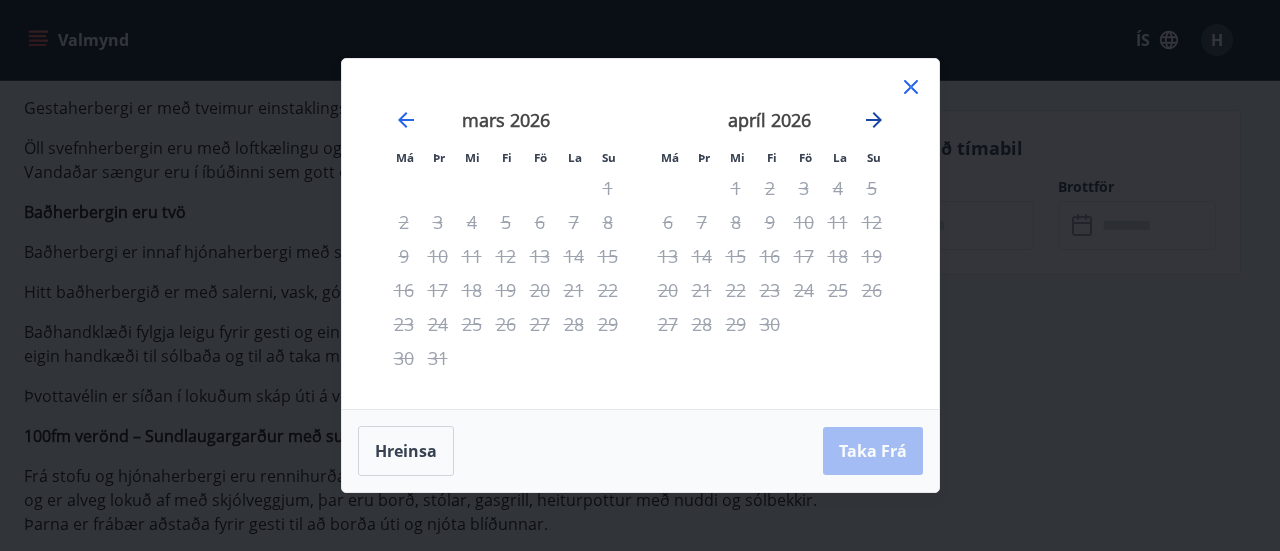 click 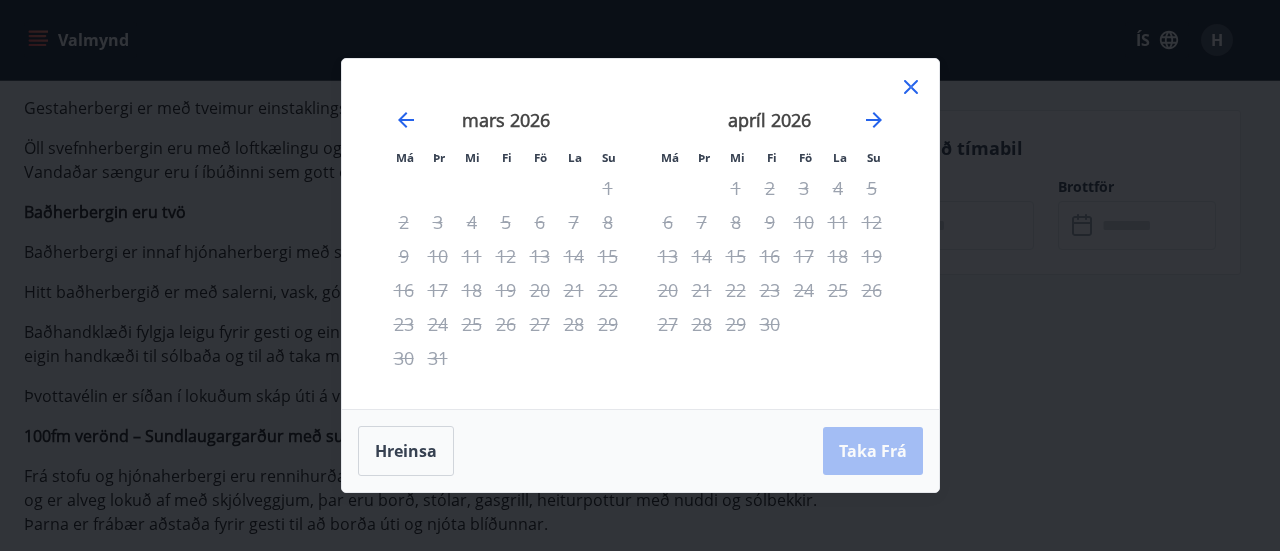 click 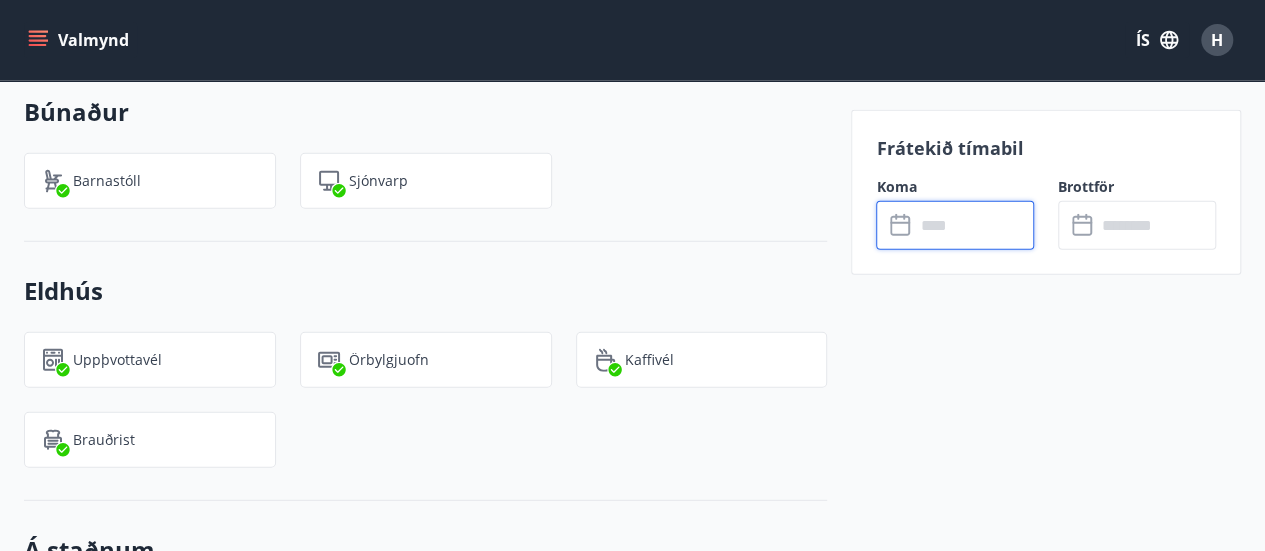 scroll, scrollTop: 2558, scrollLeft: 0, axis: vertical 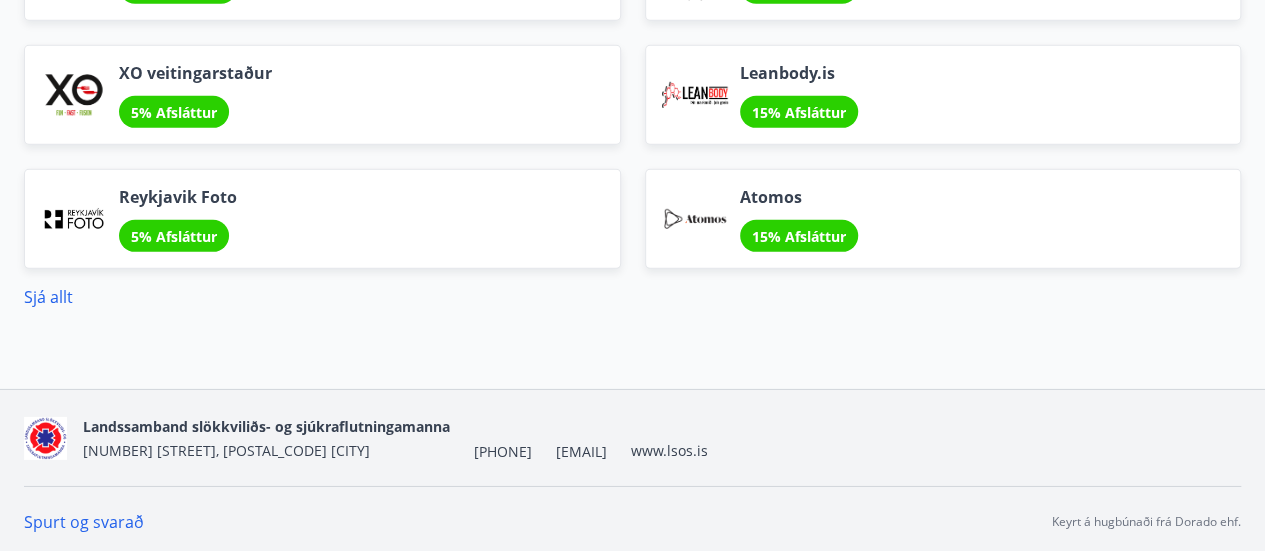 click on "H [LAST_NAME] [LAST_NAME] Kennitala [SSN] Samtals punktar 148 Inneign : 0 kr. Ferðaávísun : 0 kr. Velkomin Hér getur þú bókað orlofseign, keypt ferðaávísun og miða Umsókn Í vinnslu Líf,slysa og sjúkdómatrygging Nánar Umsókn Í vinnslu Líkamsrækt Nánar Umsókn Afgreitt Sjúkraþjálfun, sjúkranudd og fl. Nánar Umsókn Afgreitt Sálfræði Nánar Upplýsingar Spurt og svarað Nánar 29 Samstarfsaðilar í Ferðaávísun Arctic Hotels Verð frá 14.000 Berjaya Iceland Hotels og Hótel Edda Verð frá 17.900 Hótel Katla Verð frá 19.900 Hótel Ísland Verð frá 13.900 Sjá allt Orlofseignir Norðurland 100   fm 2 6 Akureyri - Skálatún 33, EFRI HÆÐ Norðurland 90   fm 2 6 Akureyri - Skálatún 33, NEÐRI HÆÐ Erlendis 80   fm 2 6 Spánn - Orihuela Costa, Alicante Höfuðborgarsvæðið 114   fm 2 6 Reykjavík - Grandavegur 42F, íbúð 205 Sjá framboð orlofseigna Afslættir Blómahönnun 10% Afsláttur Adrenalíngarðurinn 20% Afsláttur Rubix 15% Afsláttur Sjöstrand Atomos" at bounding box center [632, -1267] 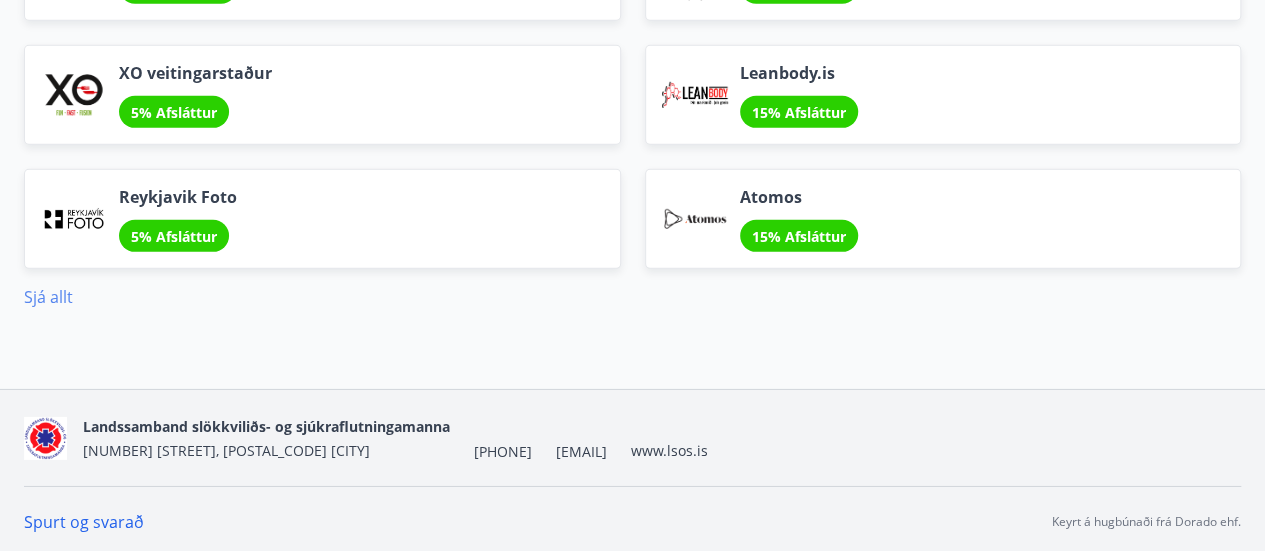 click on "Sjá allt" at bounding box center (48, 297) 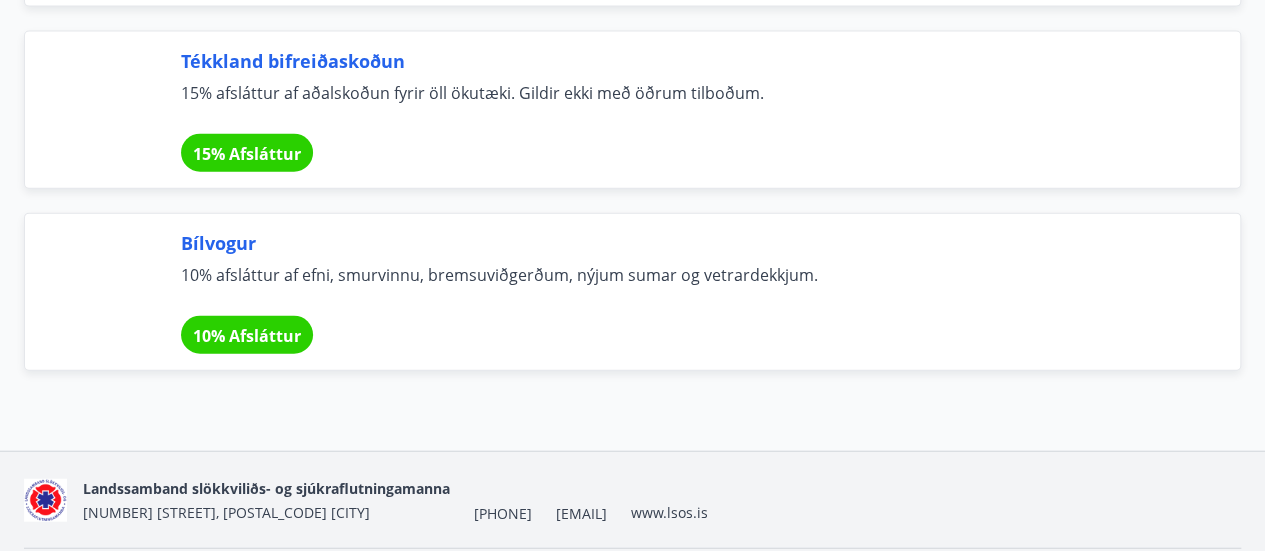 scroll, scrollTop: 13647, scrollLeft: 0, axis: vertical 